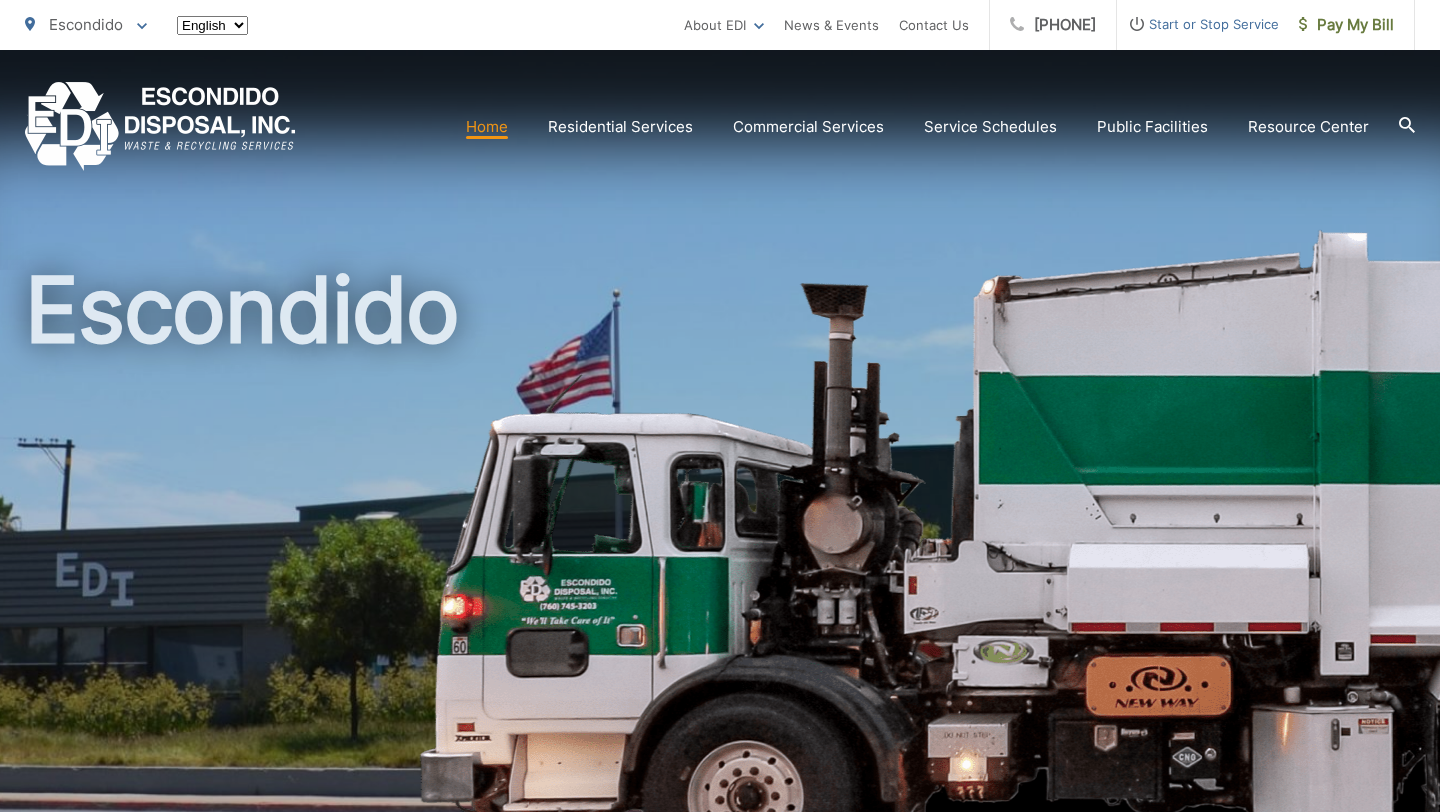 scroll, scrollTop: 0, scrollLeft: 0, axis: both 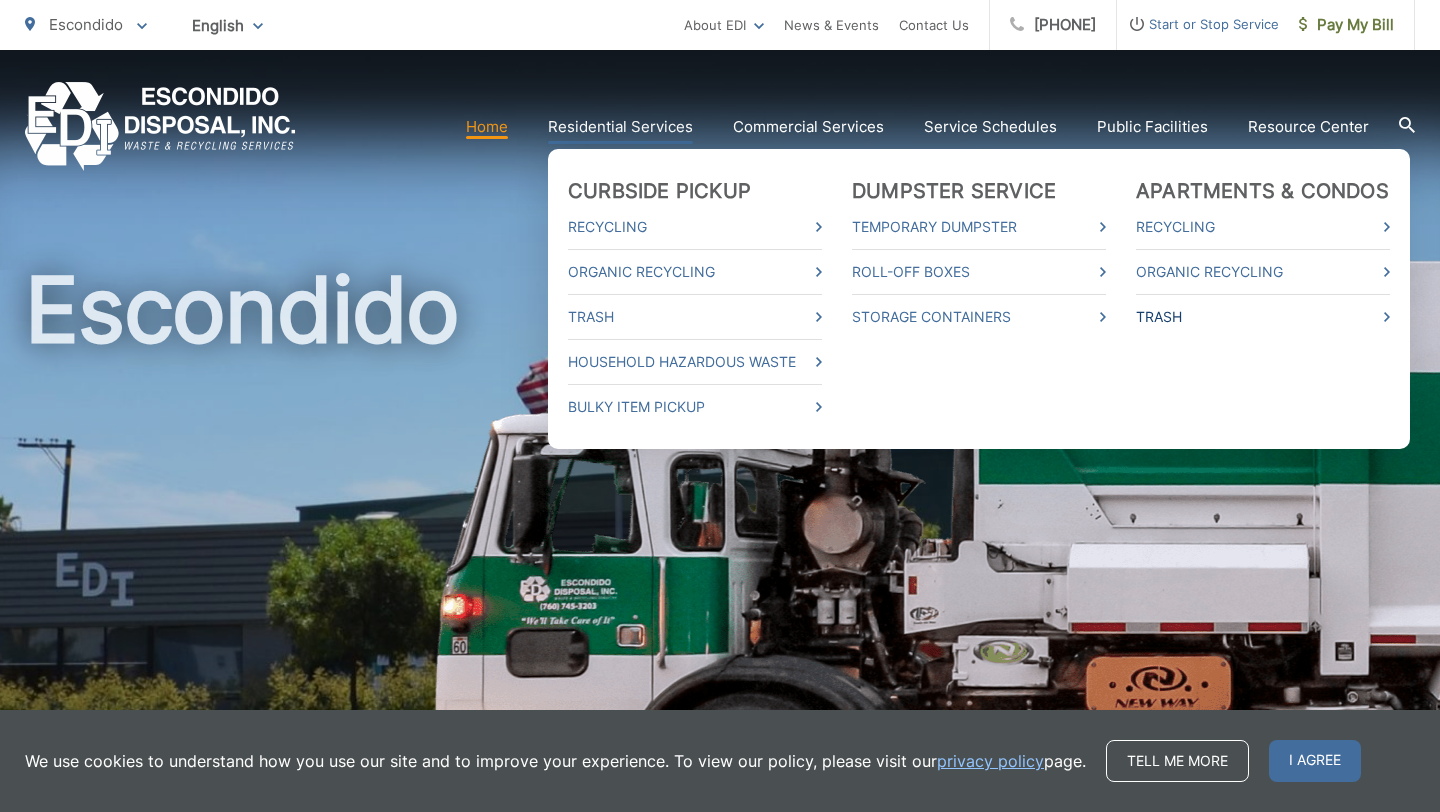 click on "Trash" at bounding box center [1263, 317] 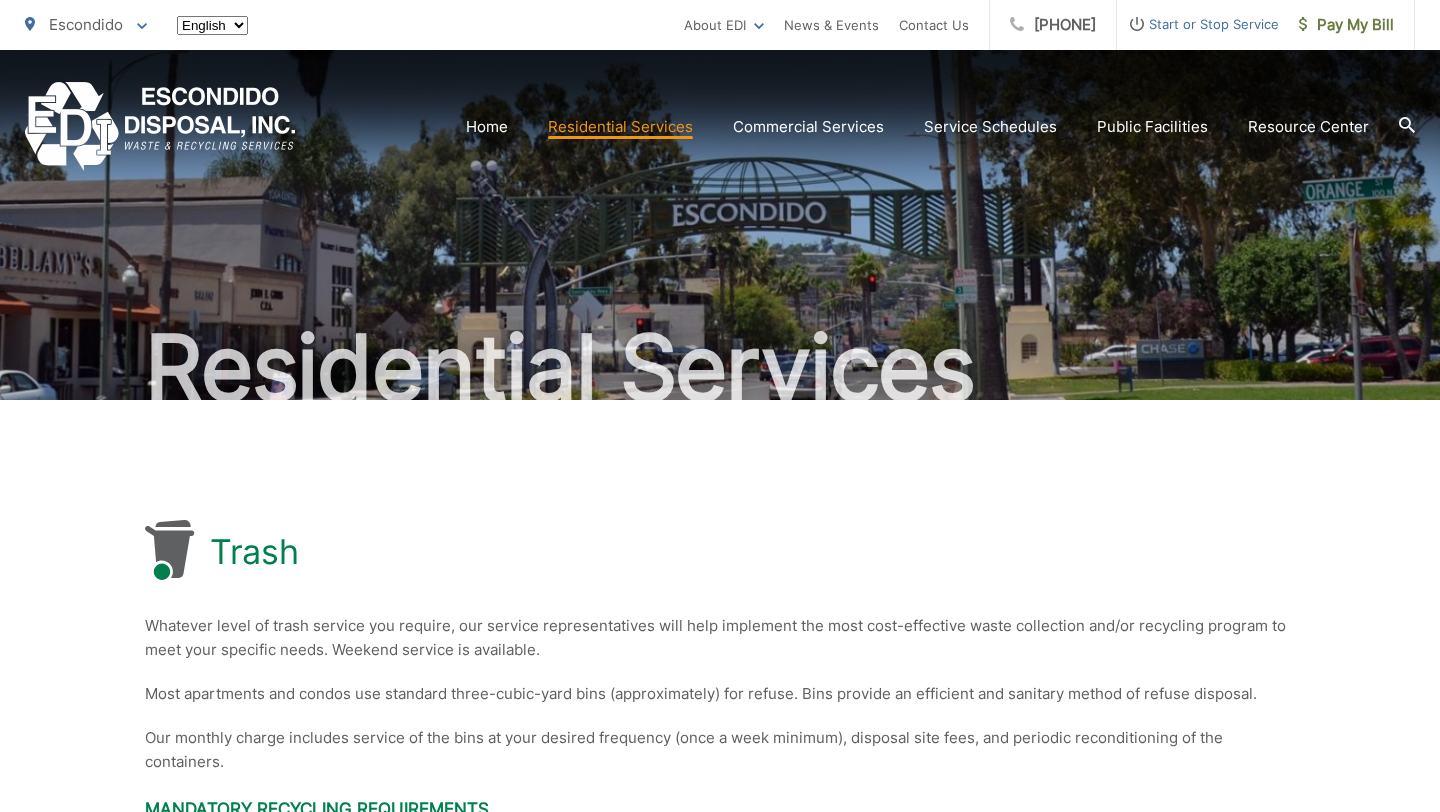 scroll, scrollTop: 0, scrollLeft: 0, axis: both 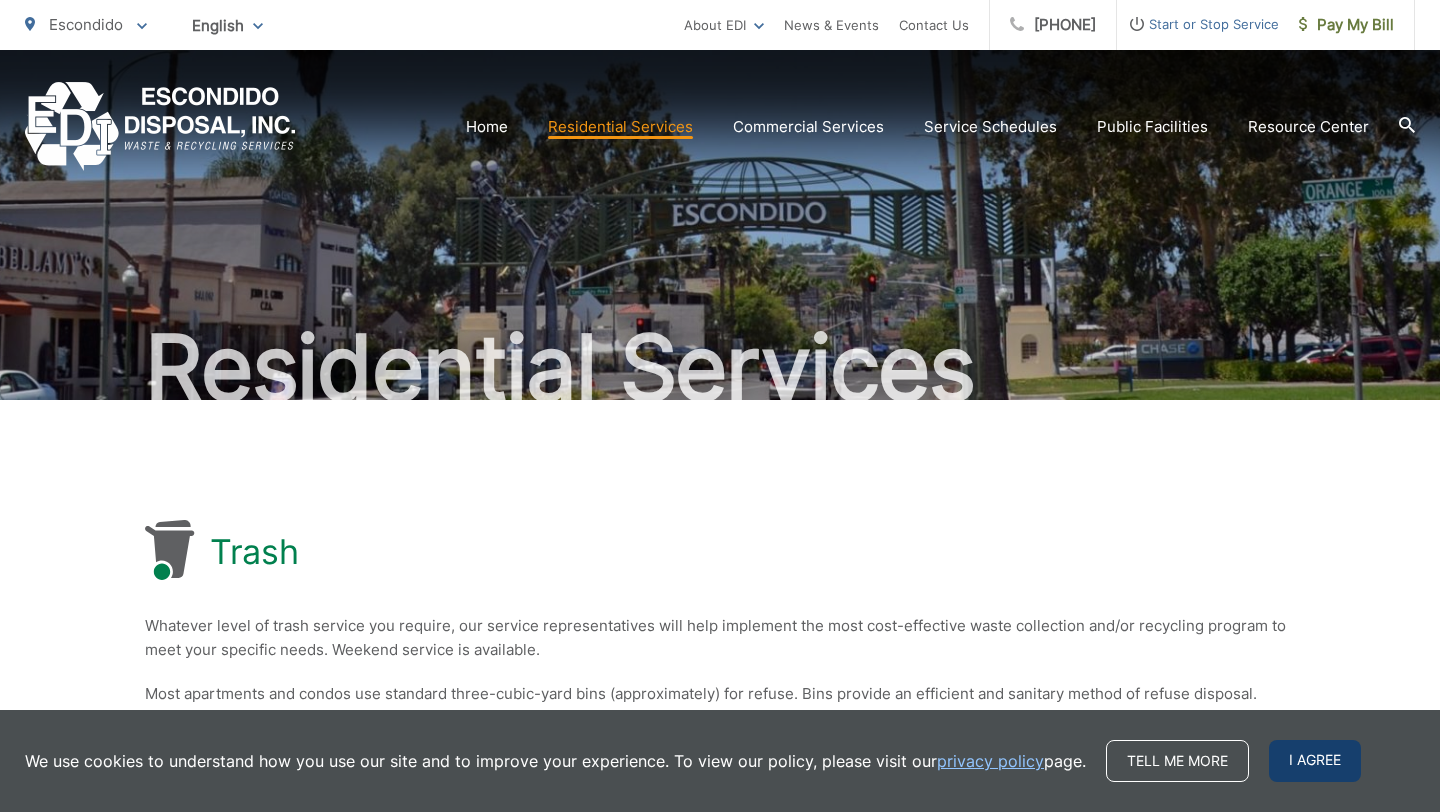 click on "I agree" at bounding box center (1315, 761) 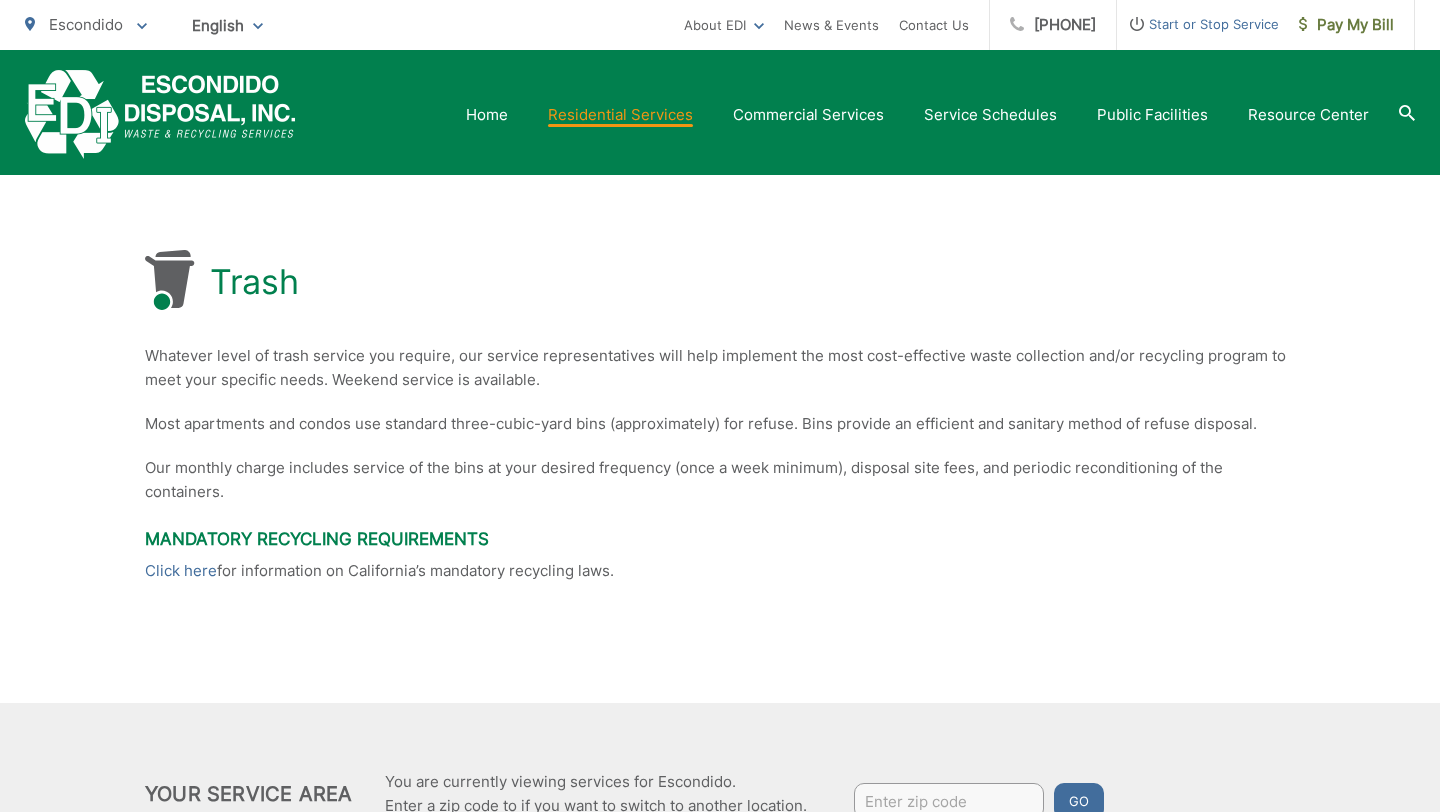 scroll, scrollTop: 0, scrollLeft: 0, axis: both 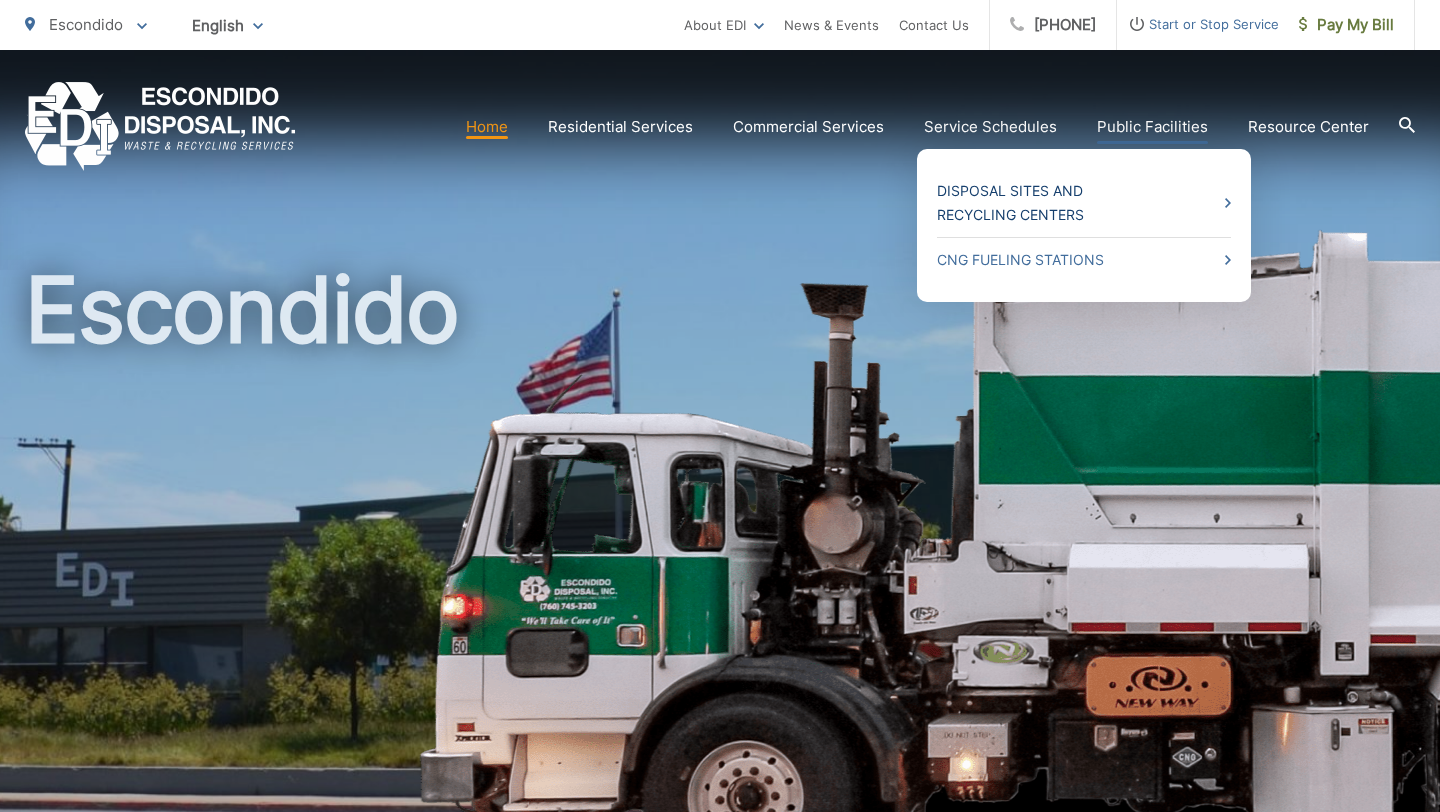 click on "Disposal Sites and Recycling Centers" at bounding box center [1084, 203] 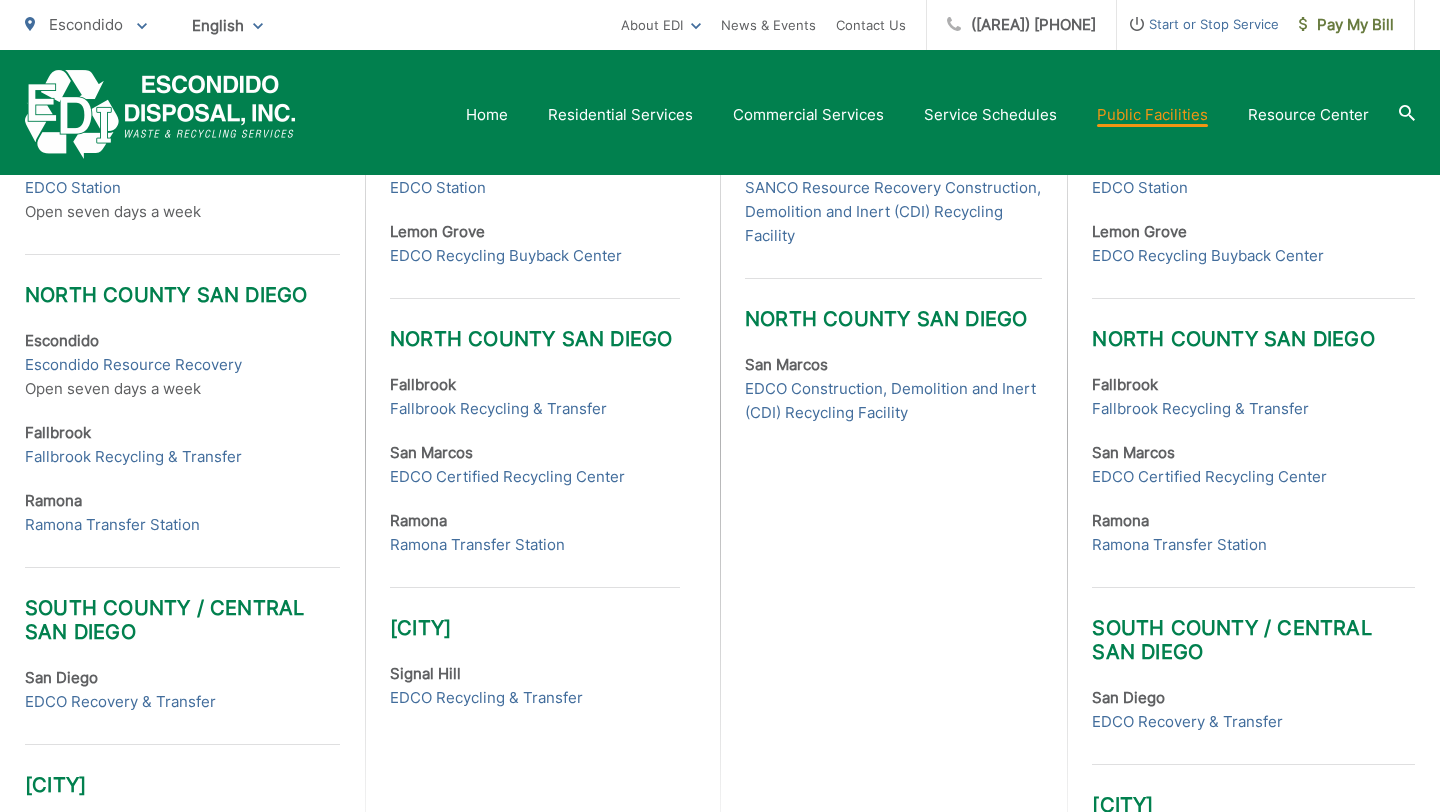 scroll, scrollTop: 747, scrollLeft: 0, axis: vertical 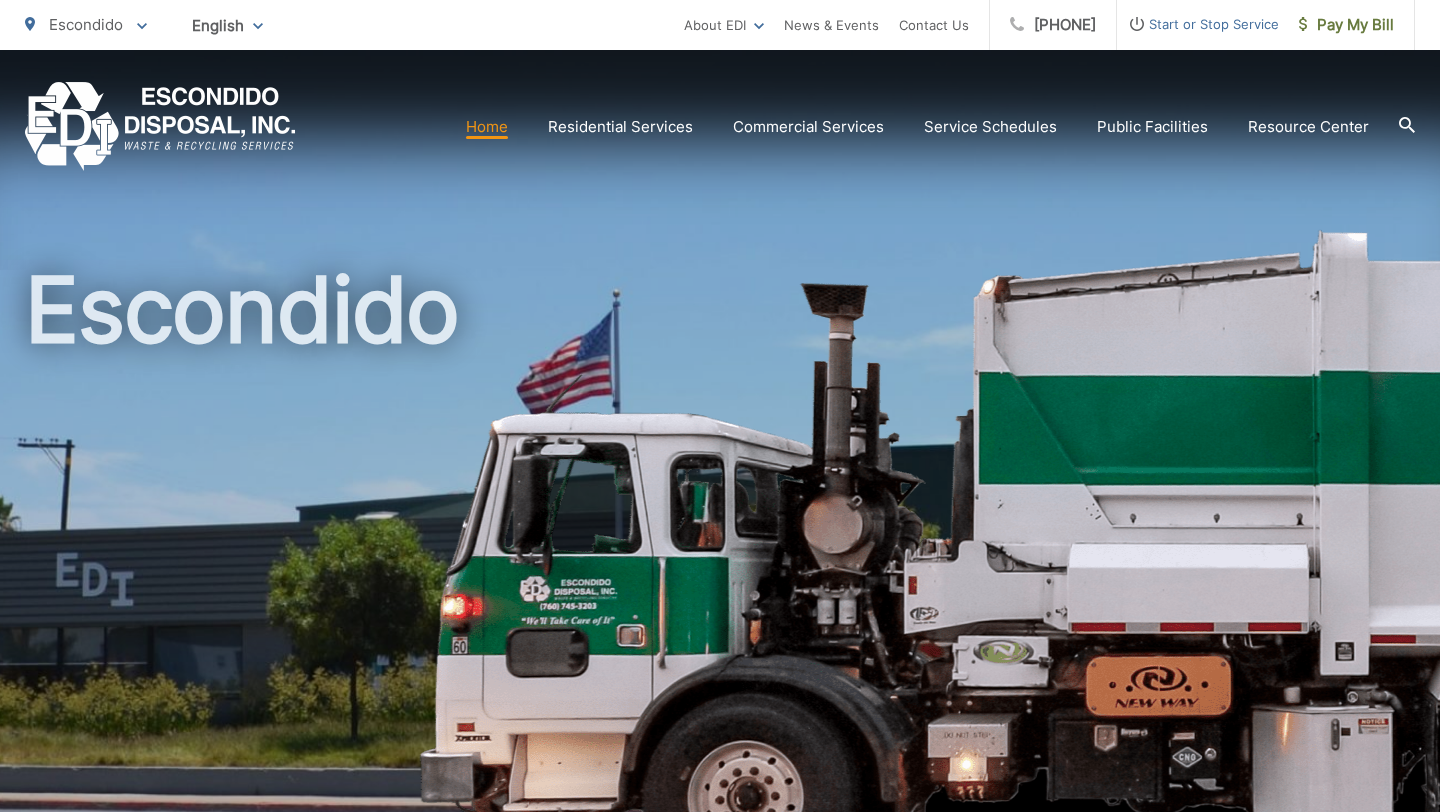 click 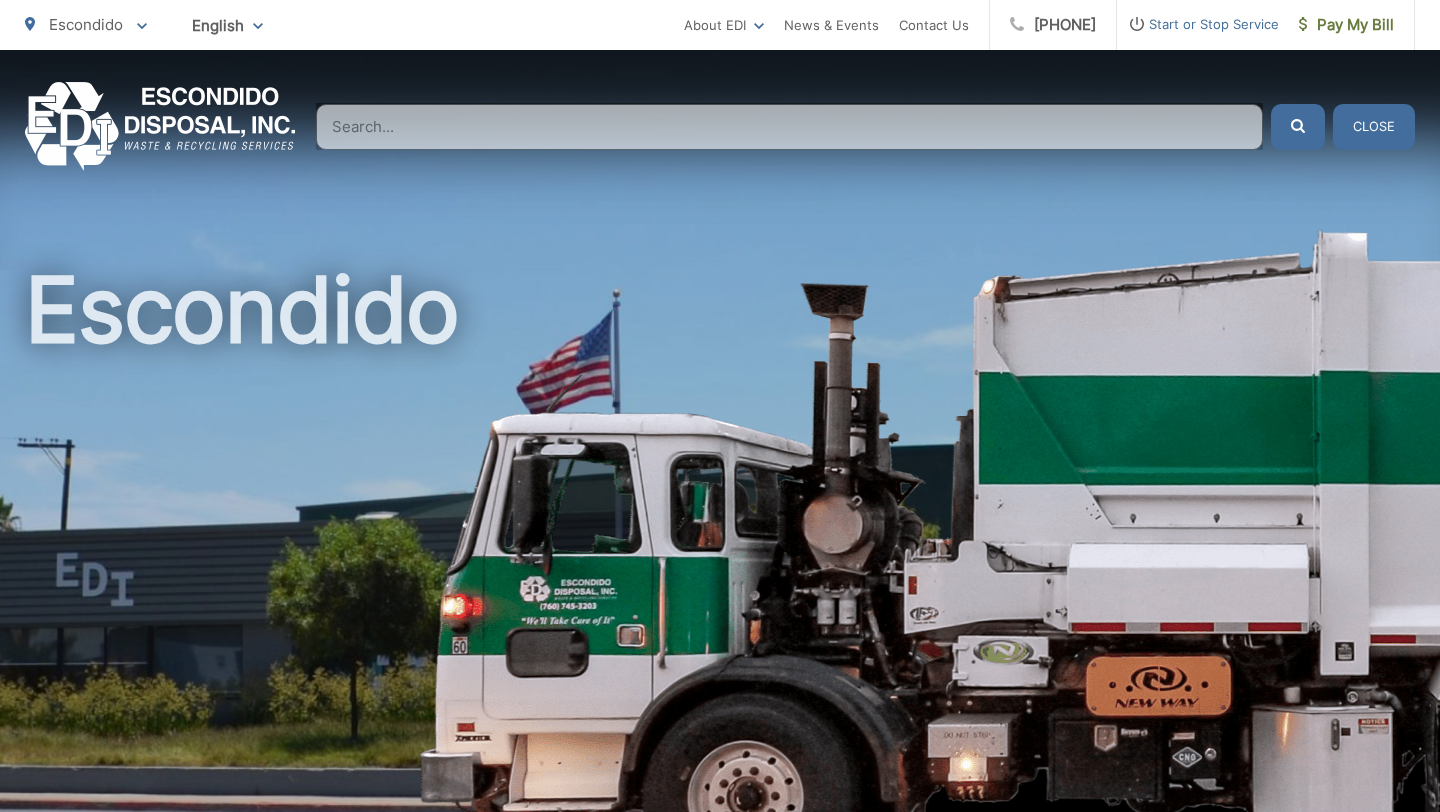 click at bounding box center [789, 127] 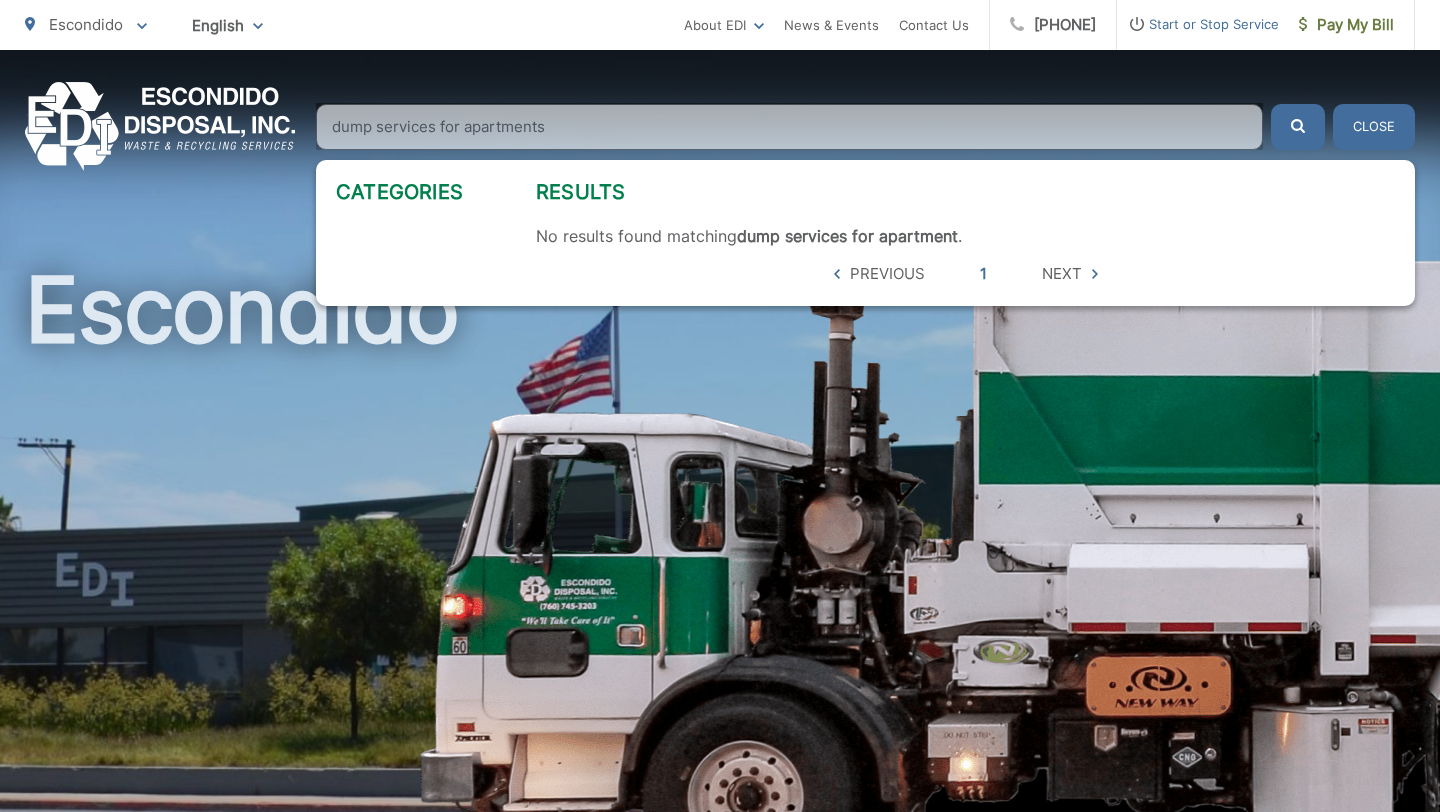 type on "dump services for apartments" 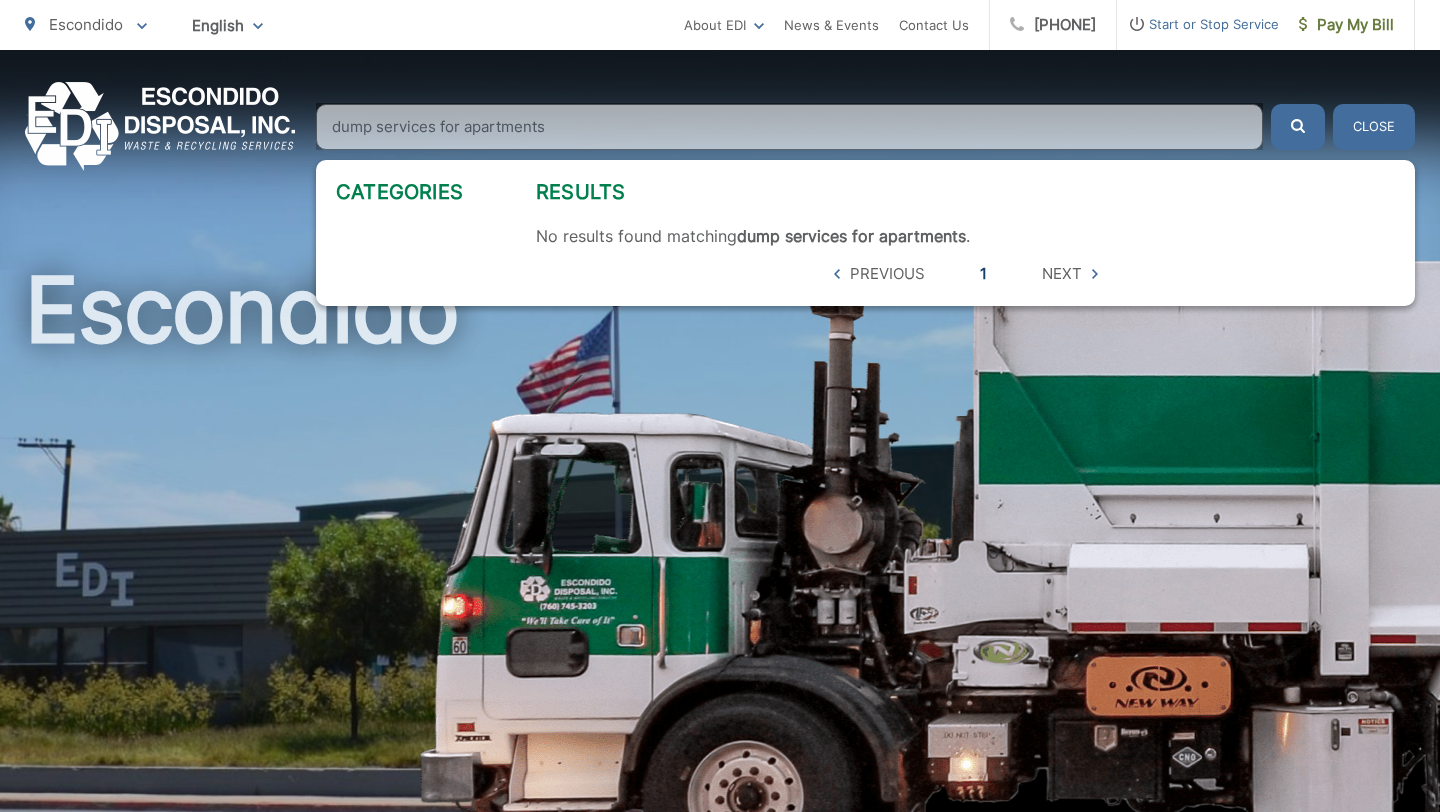 click on "1" at bounding box center (983, 274) 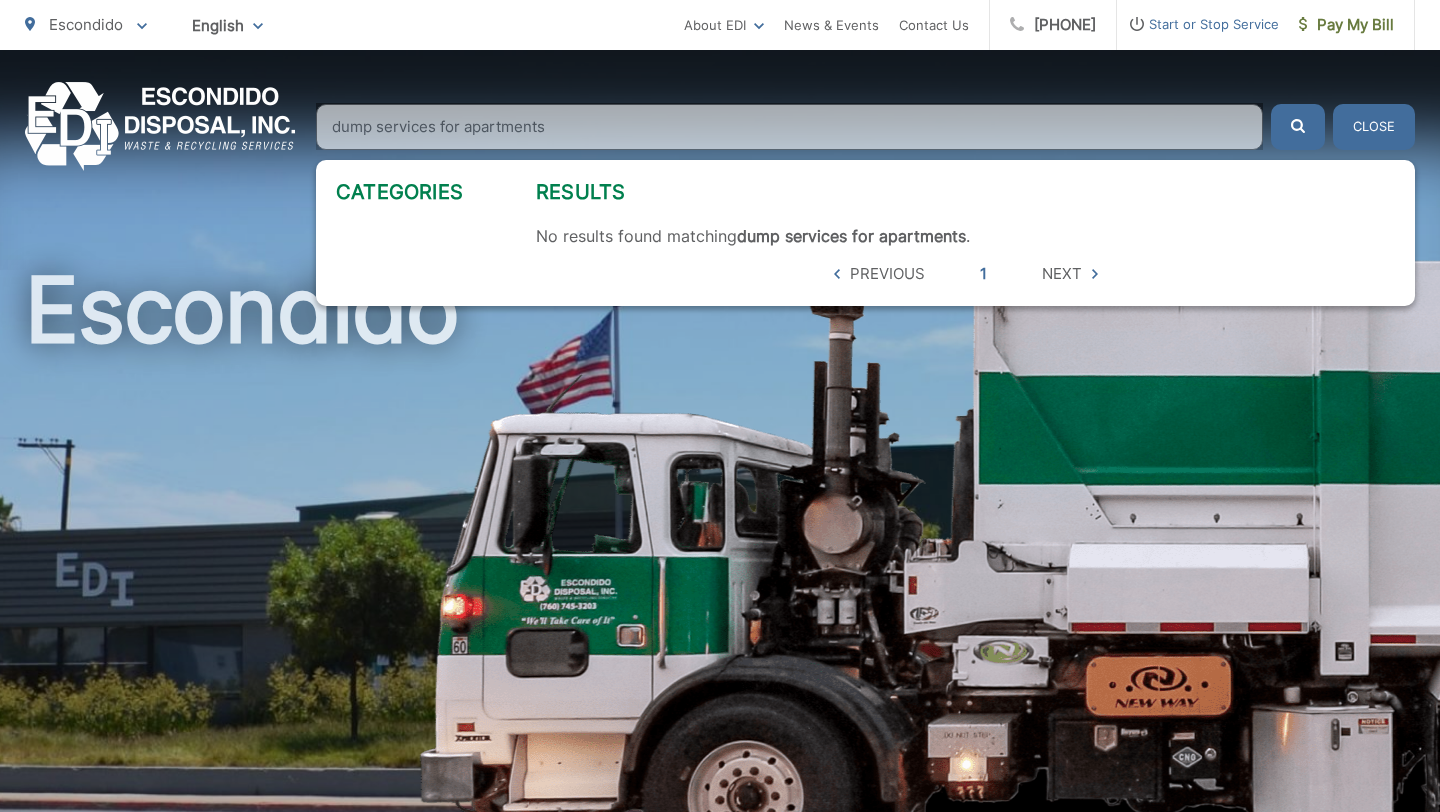click on "dump services for apartments" at bounding box center [789, 127] 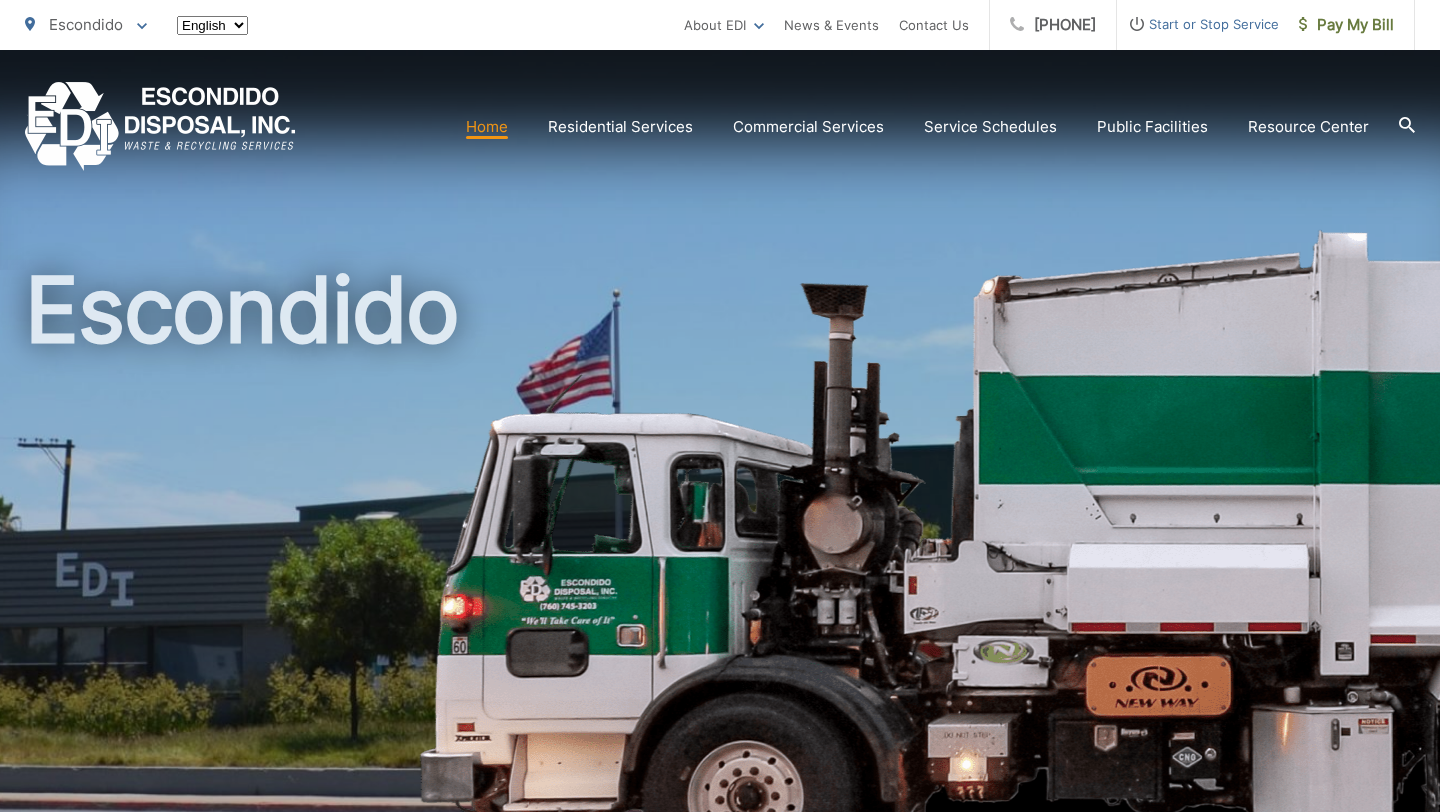 scroll, scrollTop: 0, scrollLeft: 0, axis: both 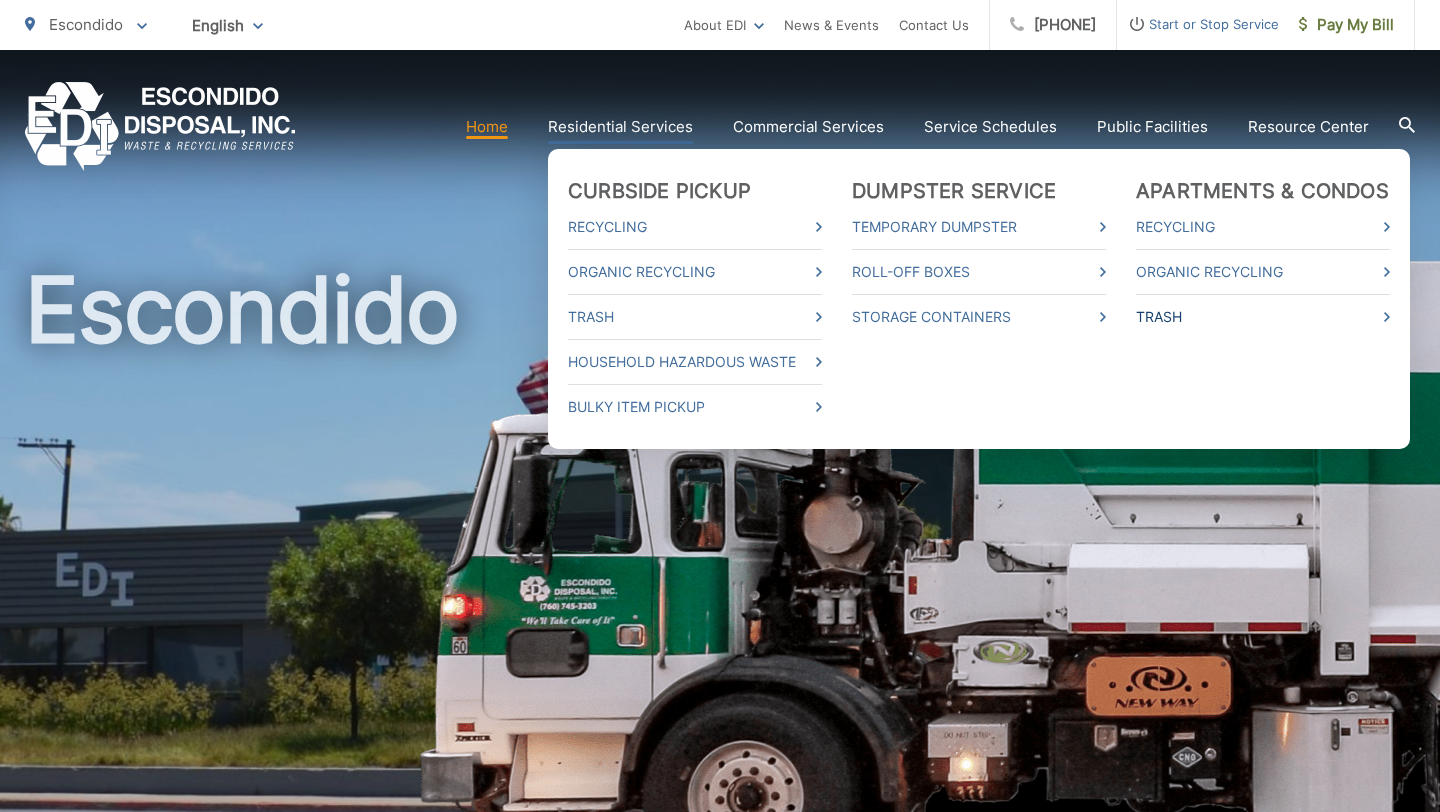 click on "Trash" at bounding box center [1263, 317] 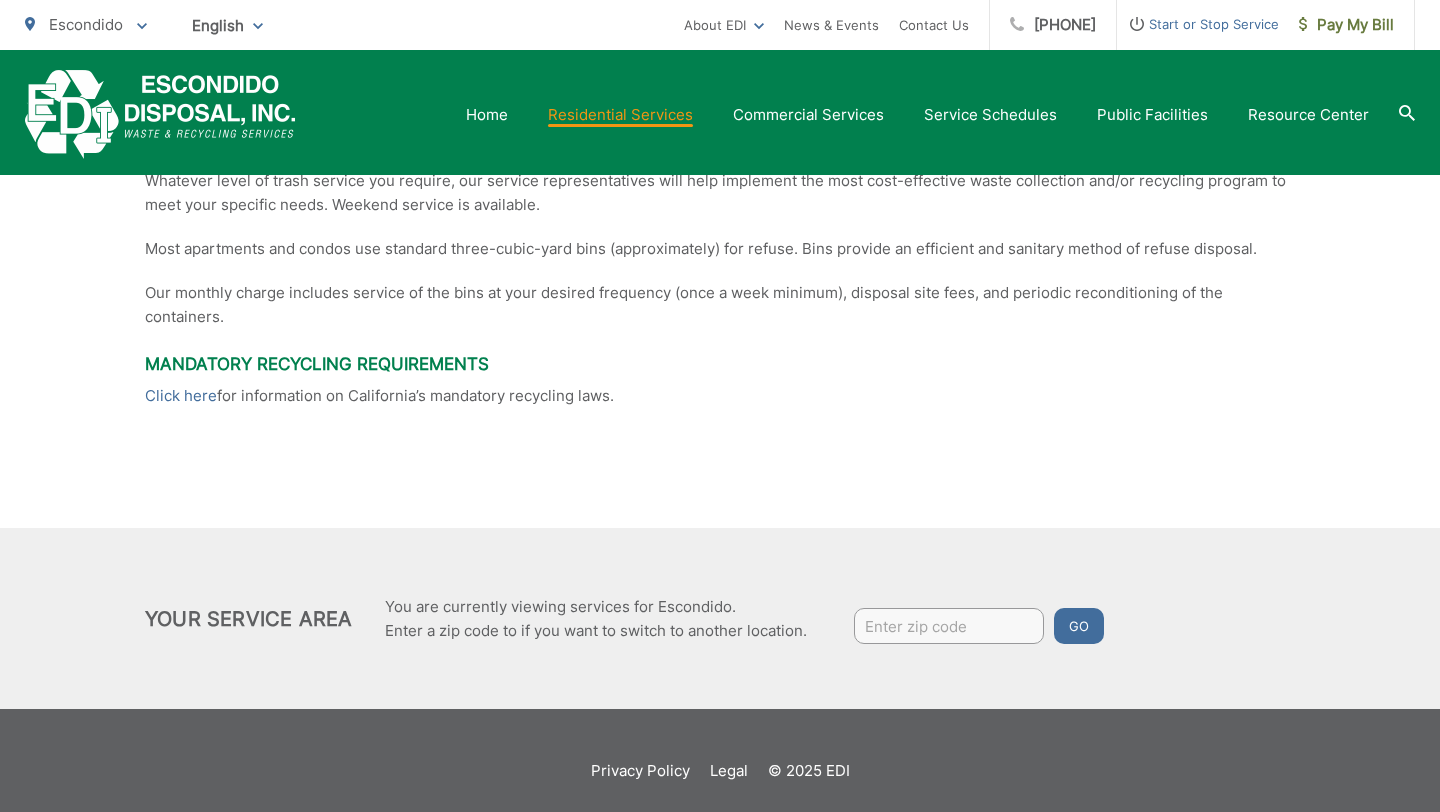 scroll, scrollTop: 466, scrollLeft: 0, axis: vertical 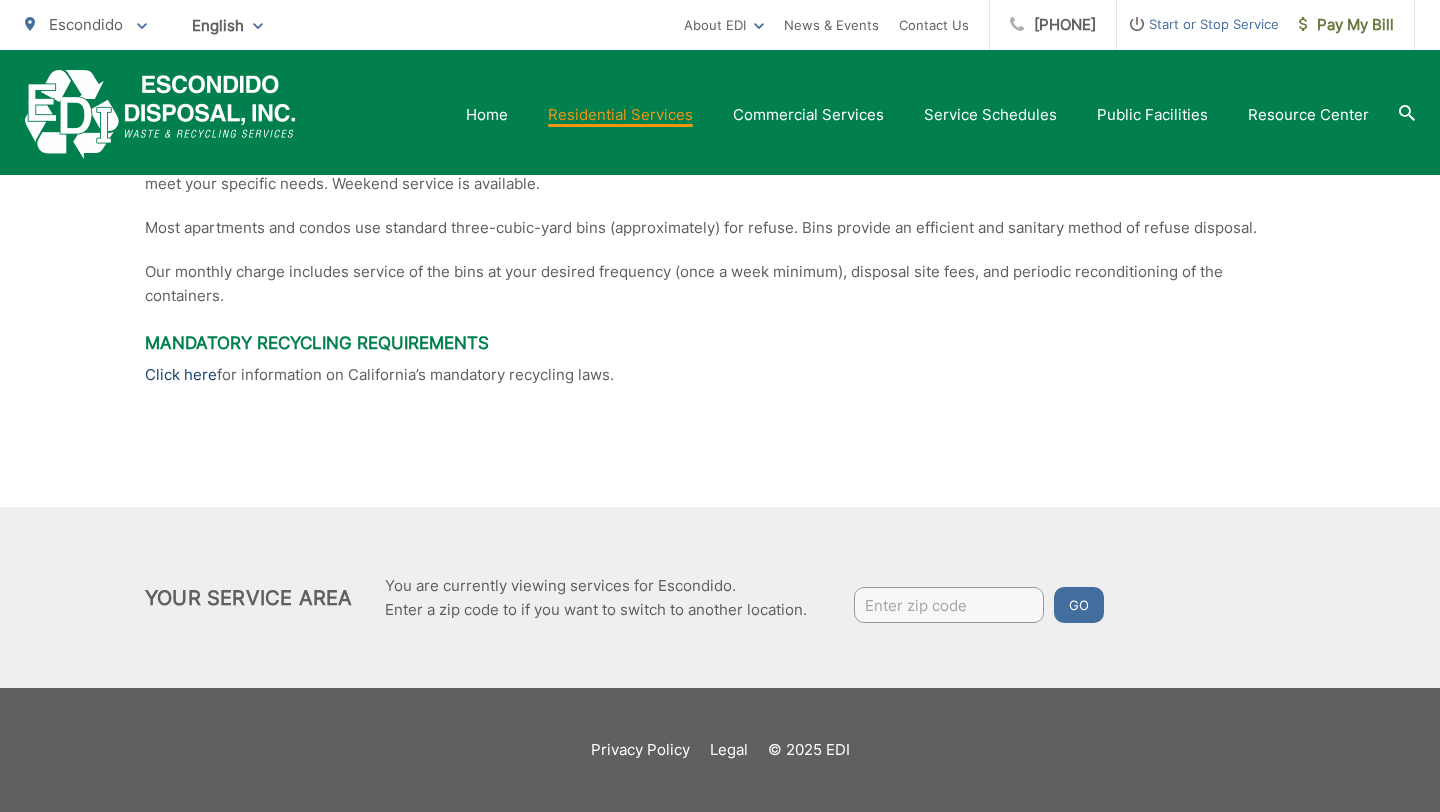 click on "Click here" at bounding box center (181, 375) 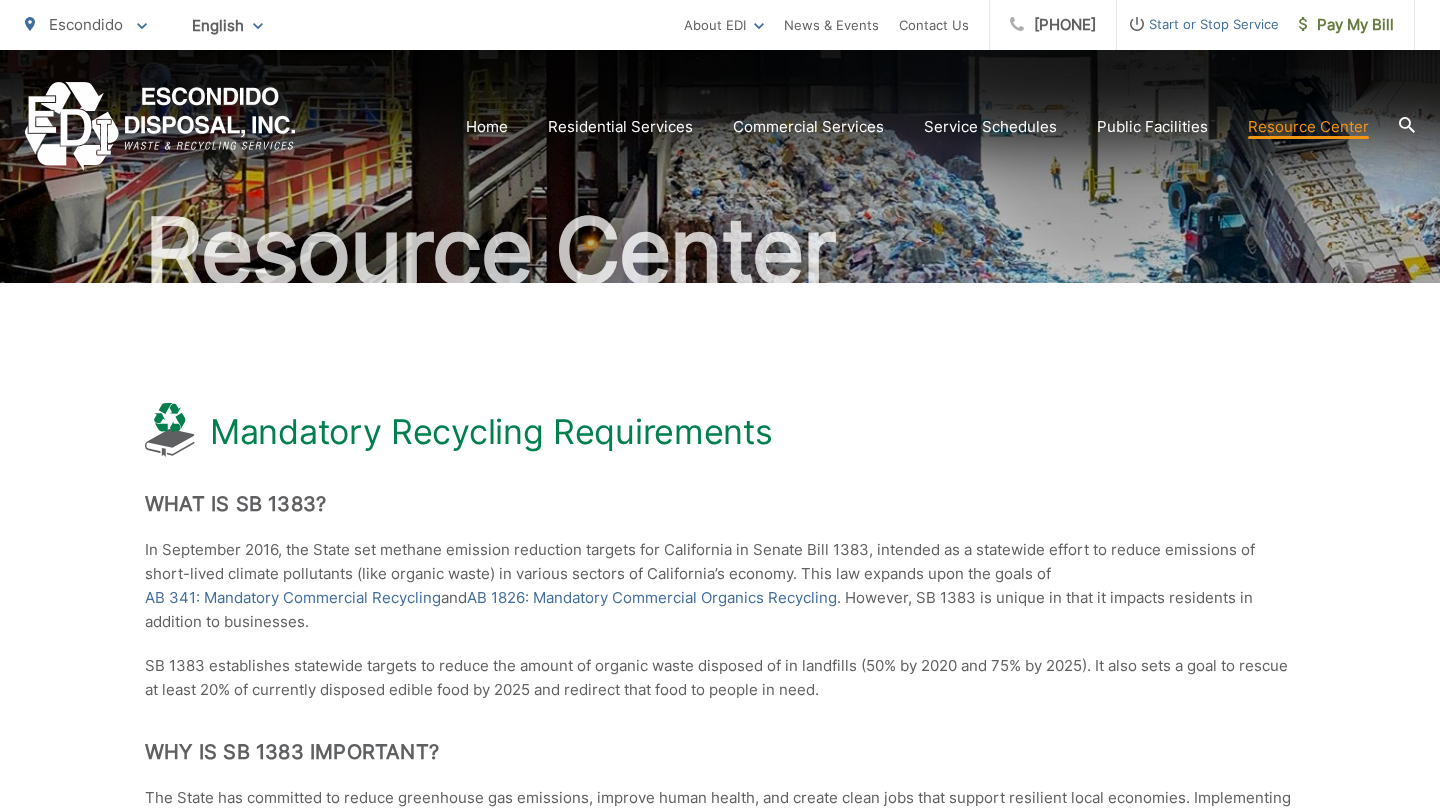 scroll, scrollTop: 0, scrollLeft: 0, axis: both 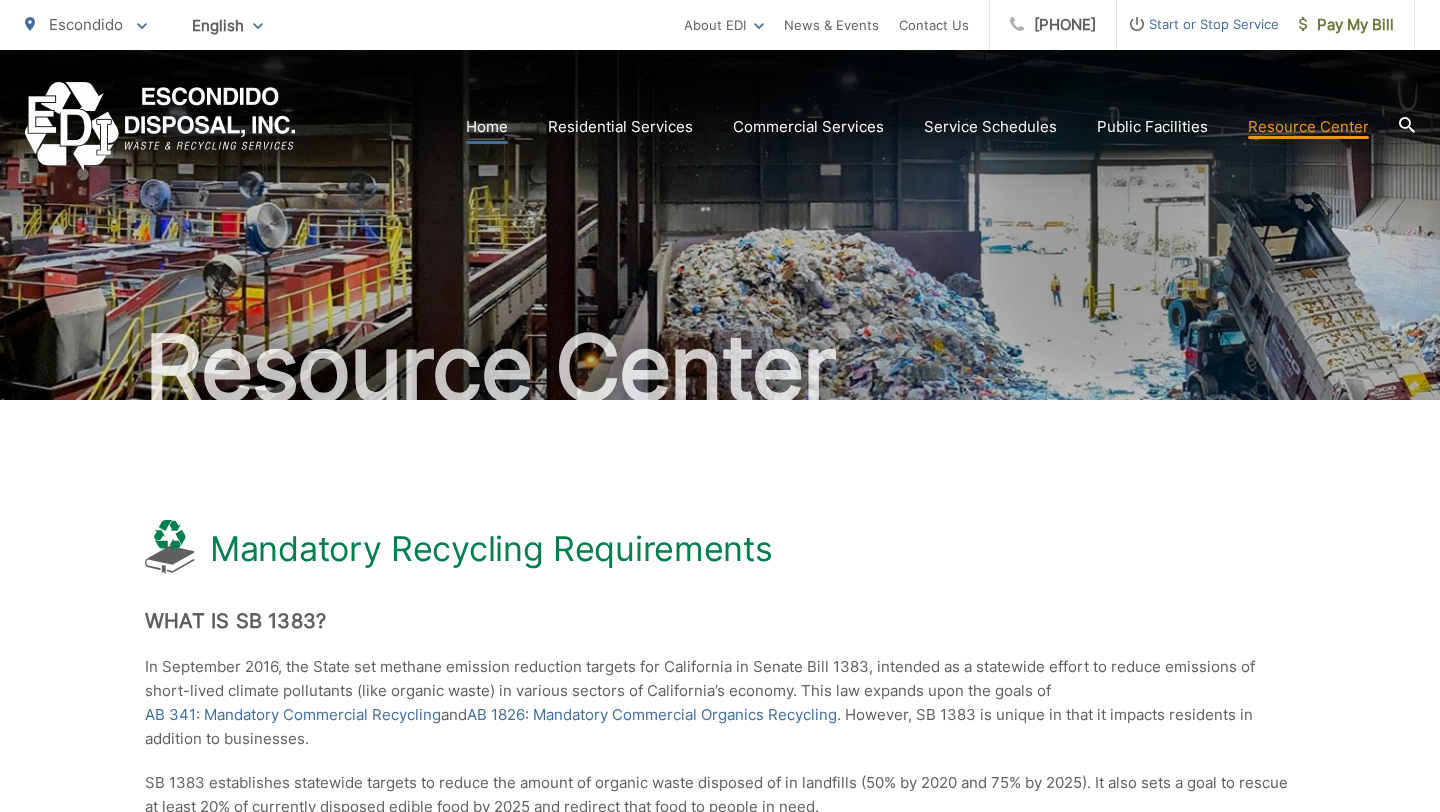 click on "Home" at bounding box center (487, 127) 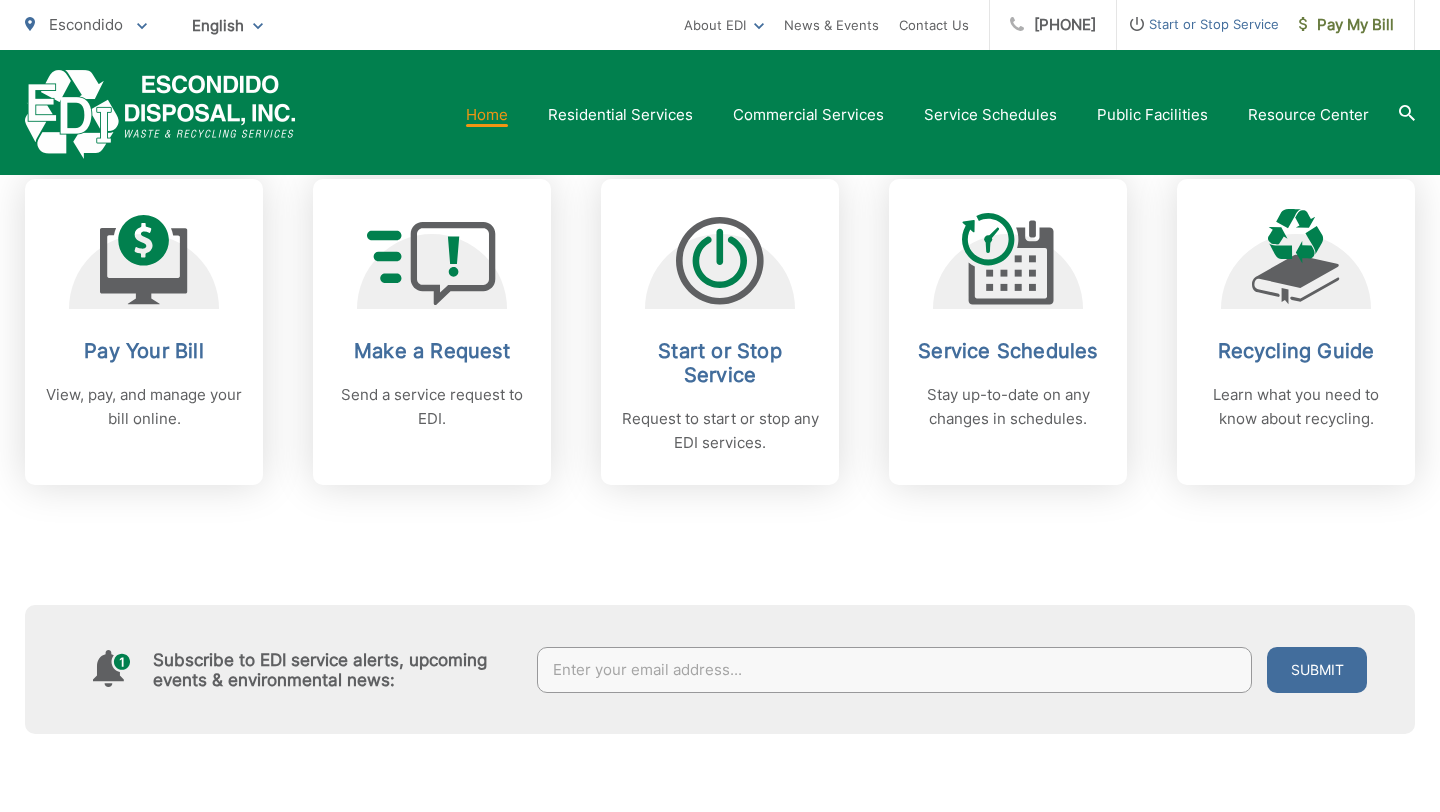 scroll, scrollTop: 799, scrollLeft: 0, axis: vertical 